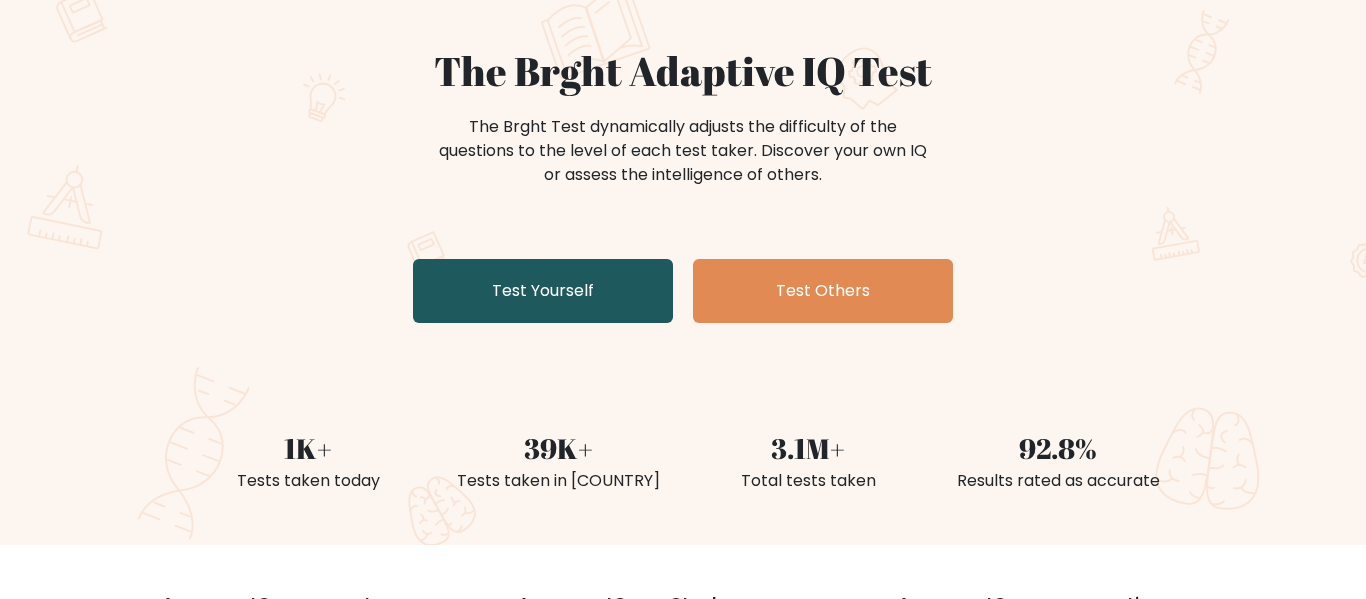 click on "Test Yourself" at bounding box center (543, 291) 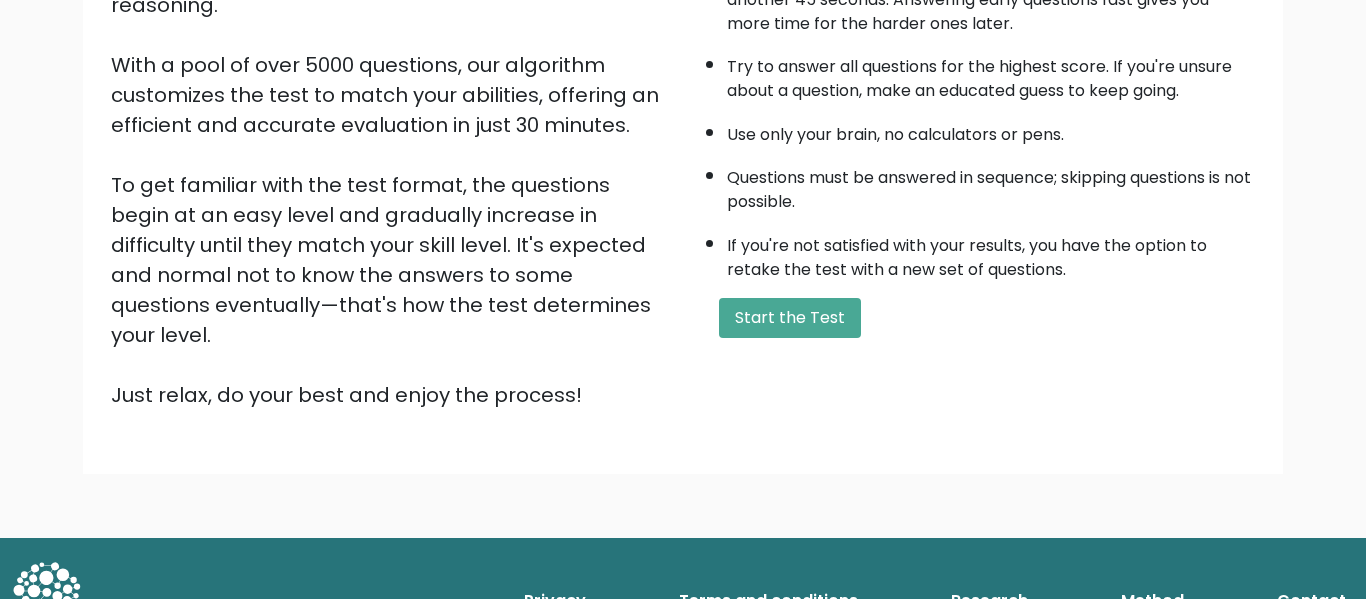 scroll, scrollTop: 315, scrollLeft: 0, axis: vertical 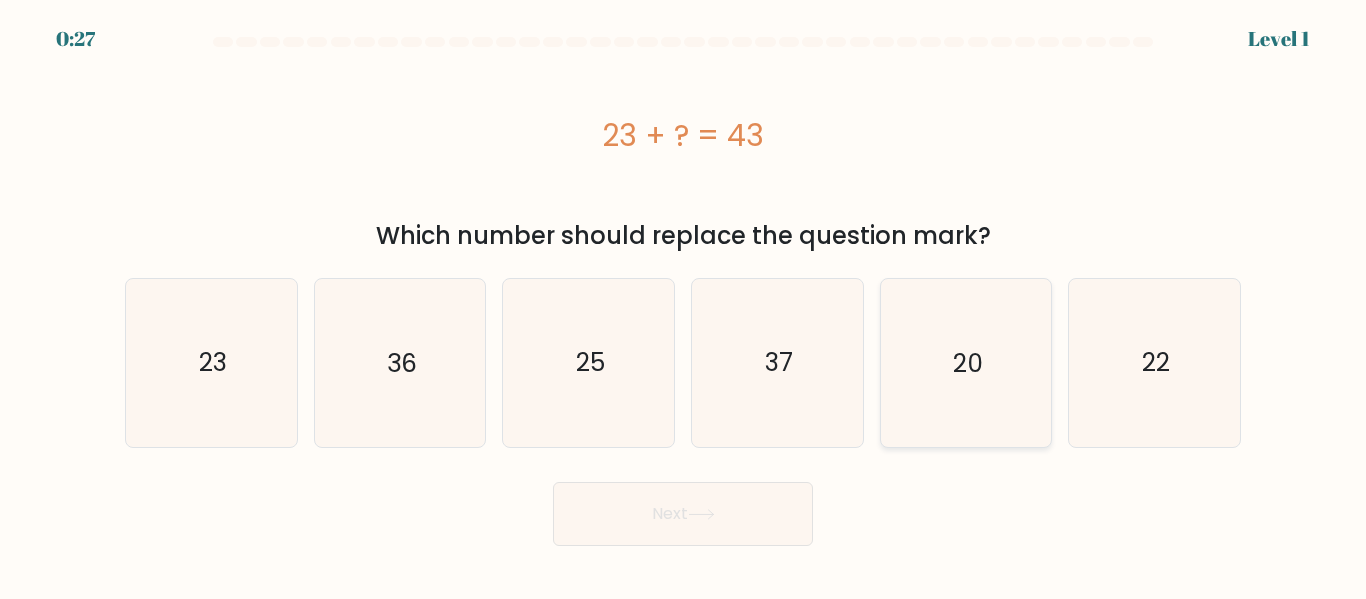 click on "20" at bounding box center [965, 362] 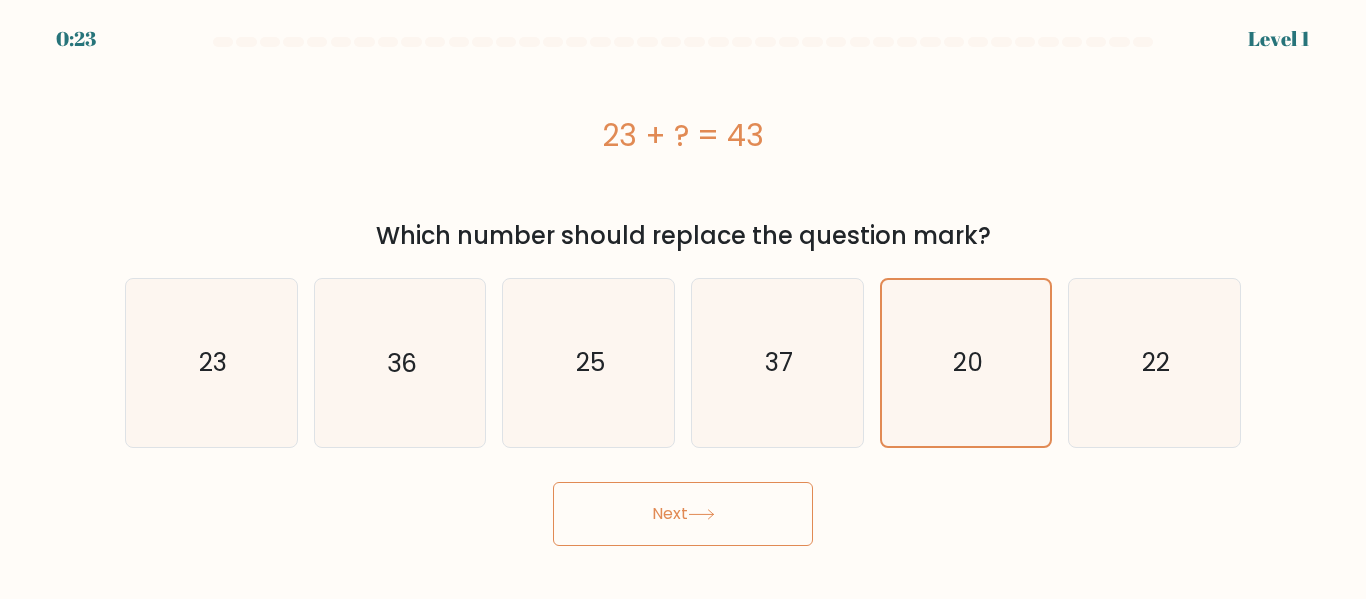 click on "Next" at bounding box center [683, 514] 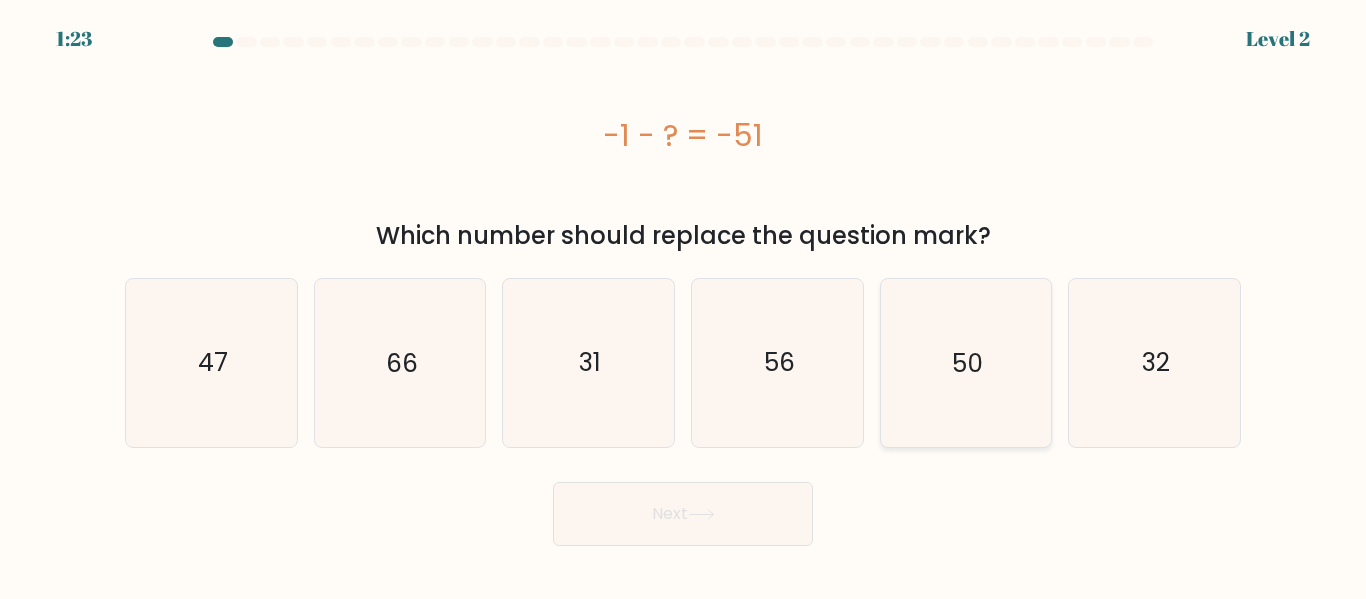 click on "50" at bounding box center [965, 362] 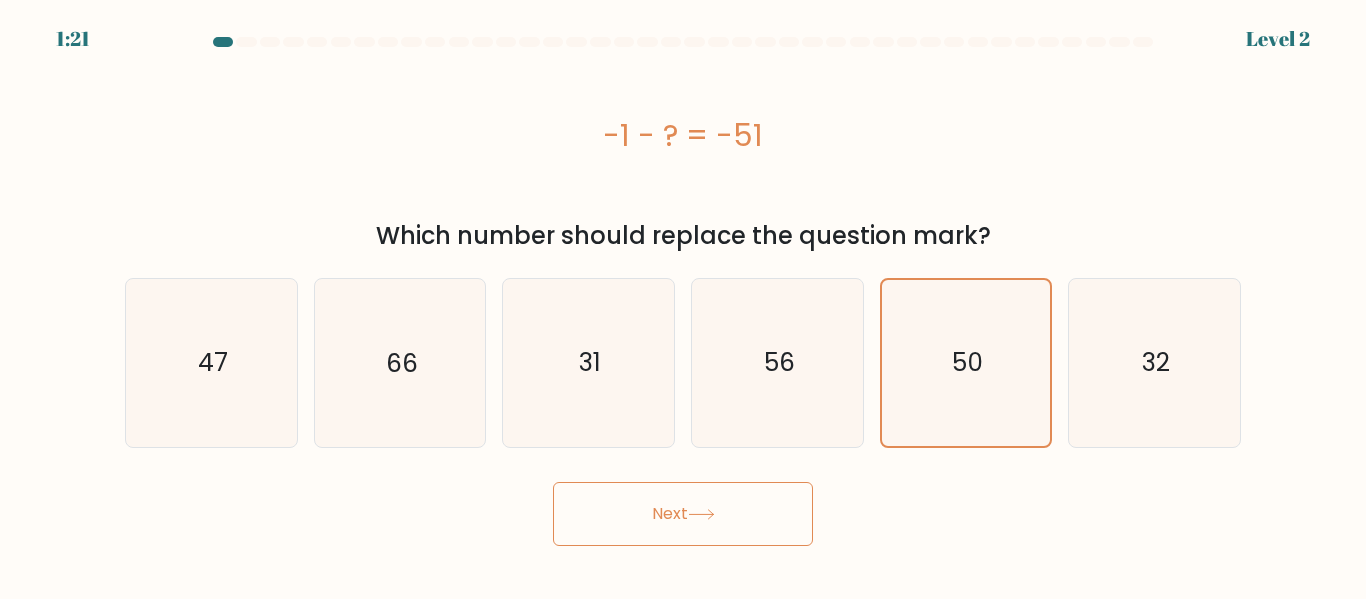 click on "Next" at bounding box center [683, 514] 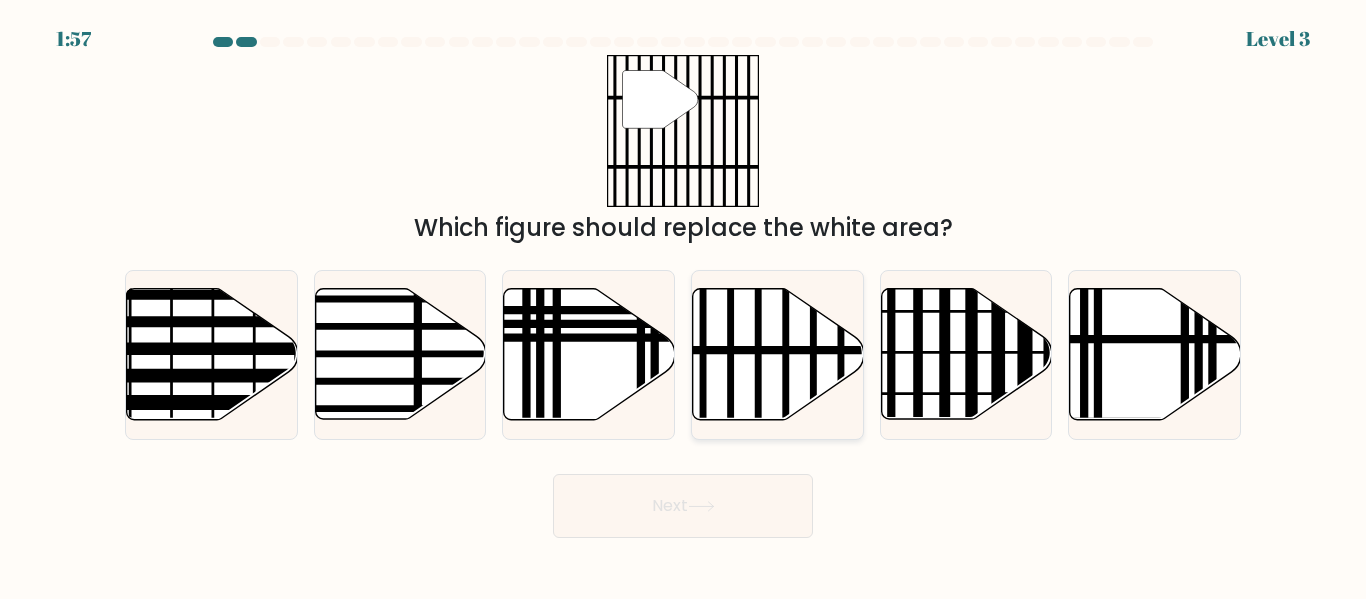 click at bounding box center [778, 354] 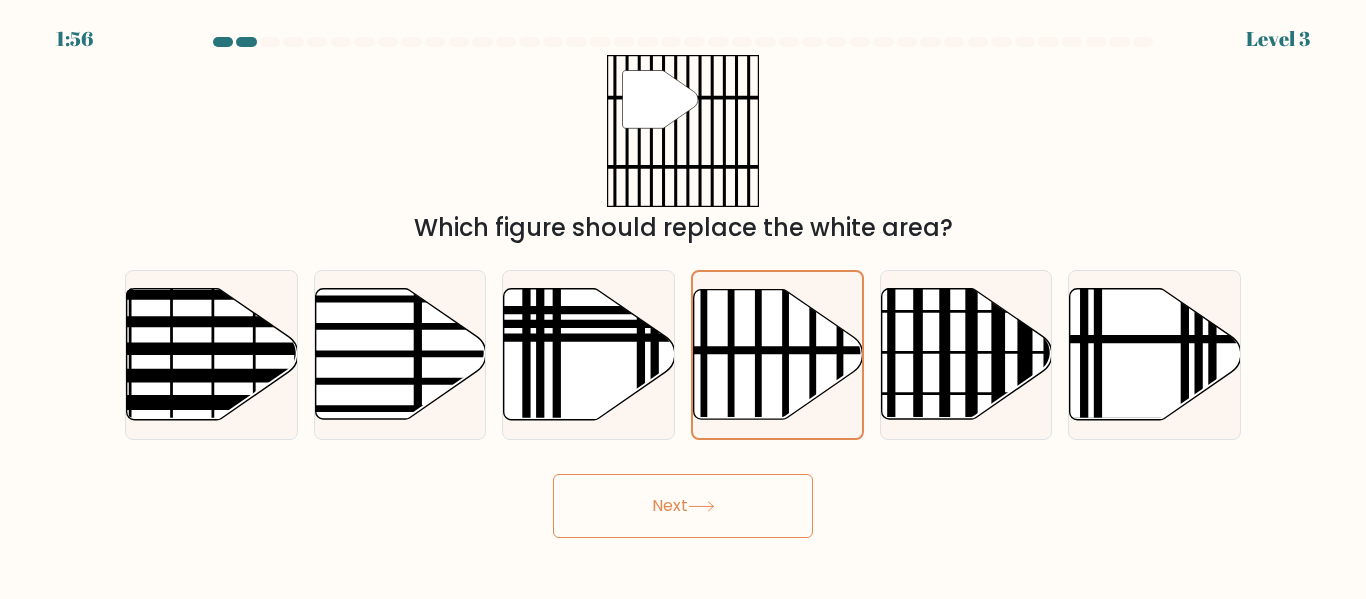 click on "Next" at bounding box center [683, 506] 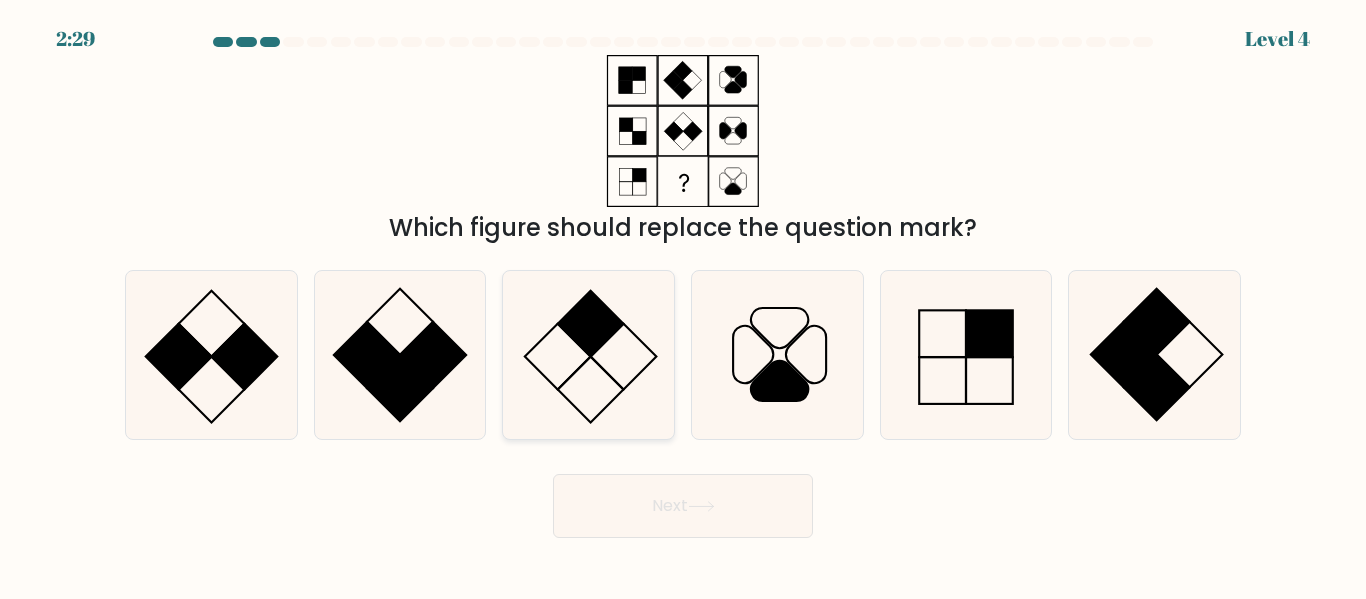 click at bounding box center [591, 324] 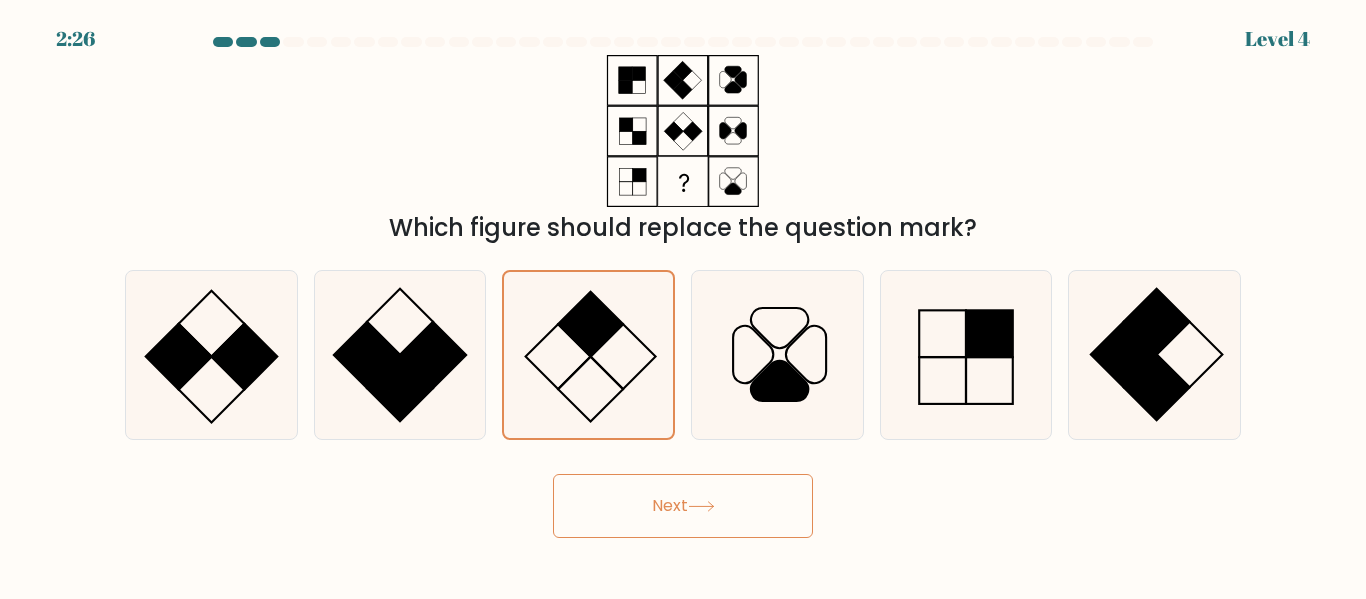 click on "Next" at bounding box center (683, 506) 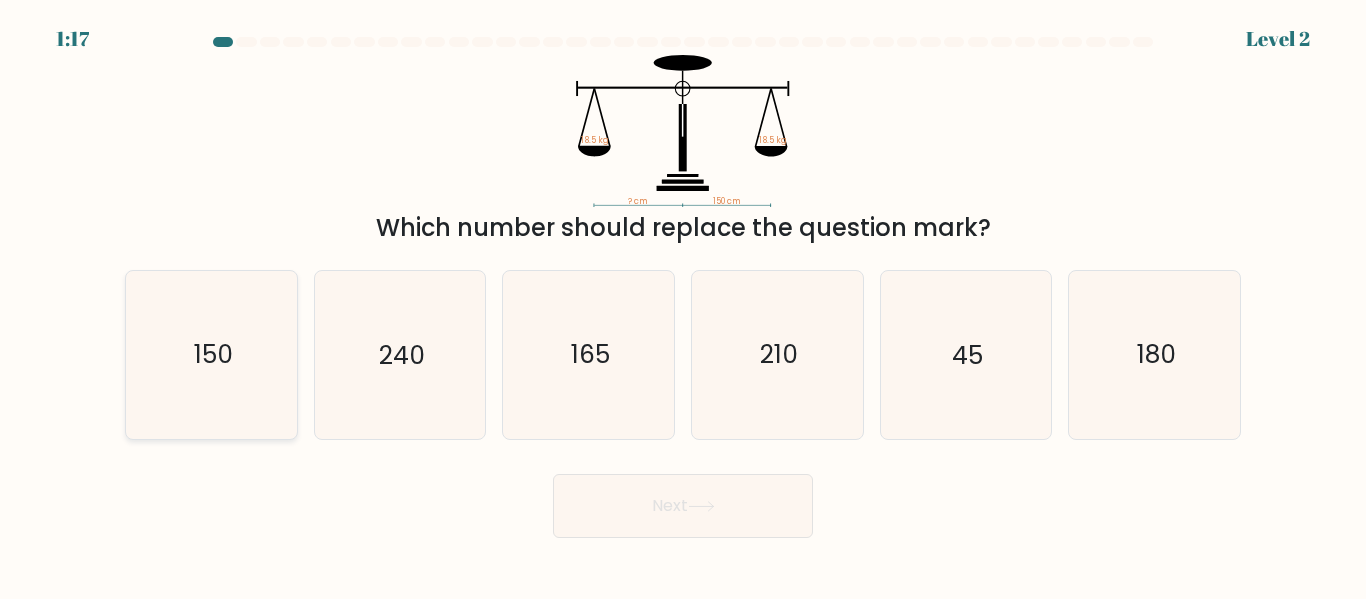 click on "150" at bounding box center (211, 354) 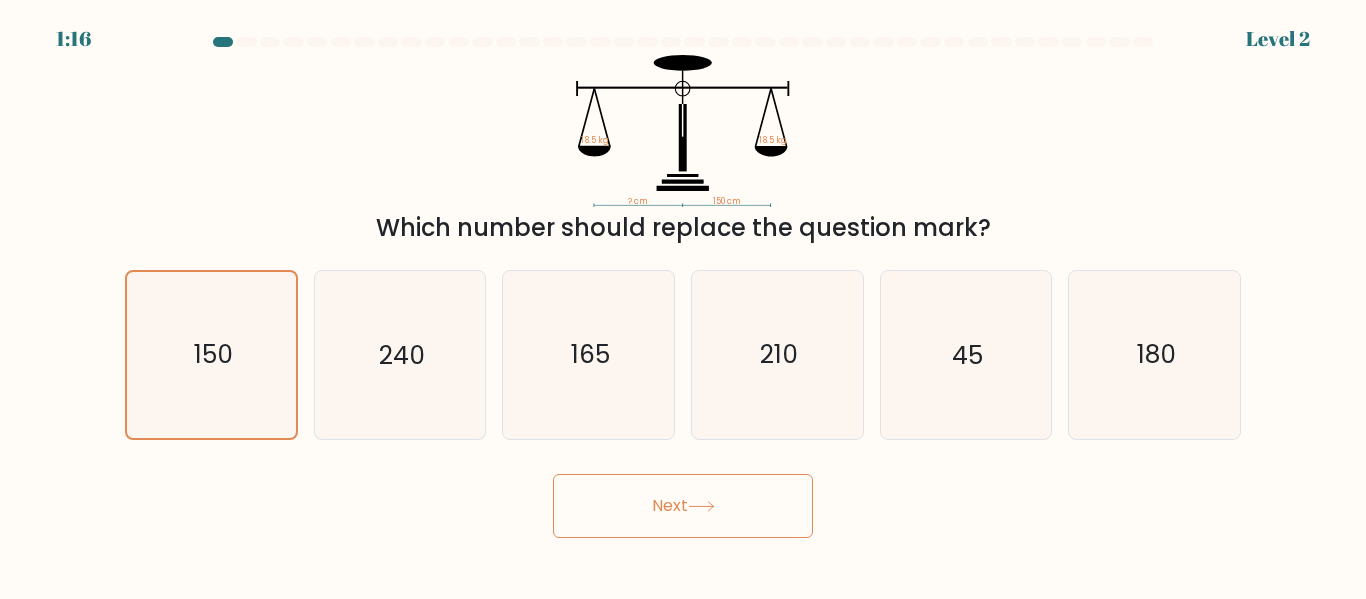 click on "Next" at bounding box center [683, 506] 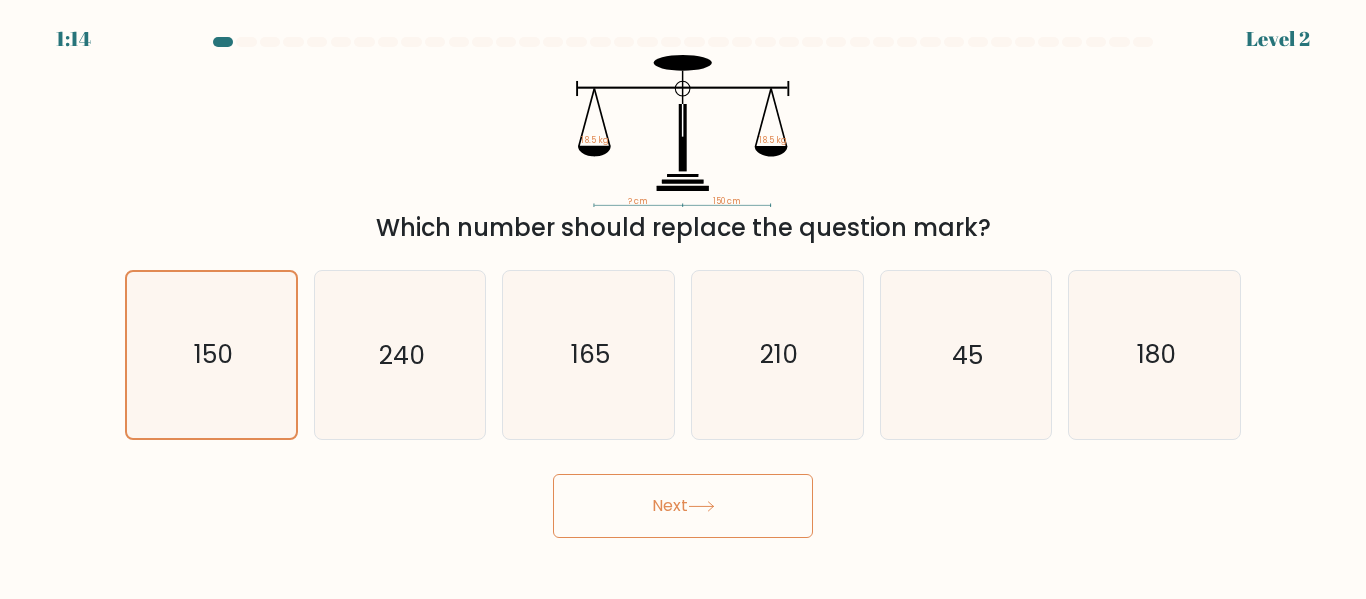 click on "Next" at bounding box center [683, 506] 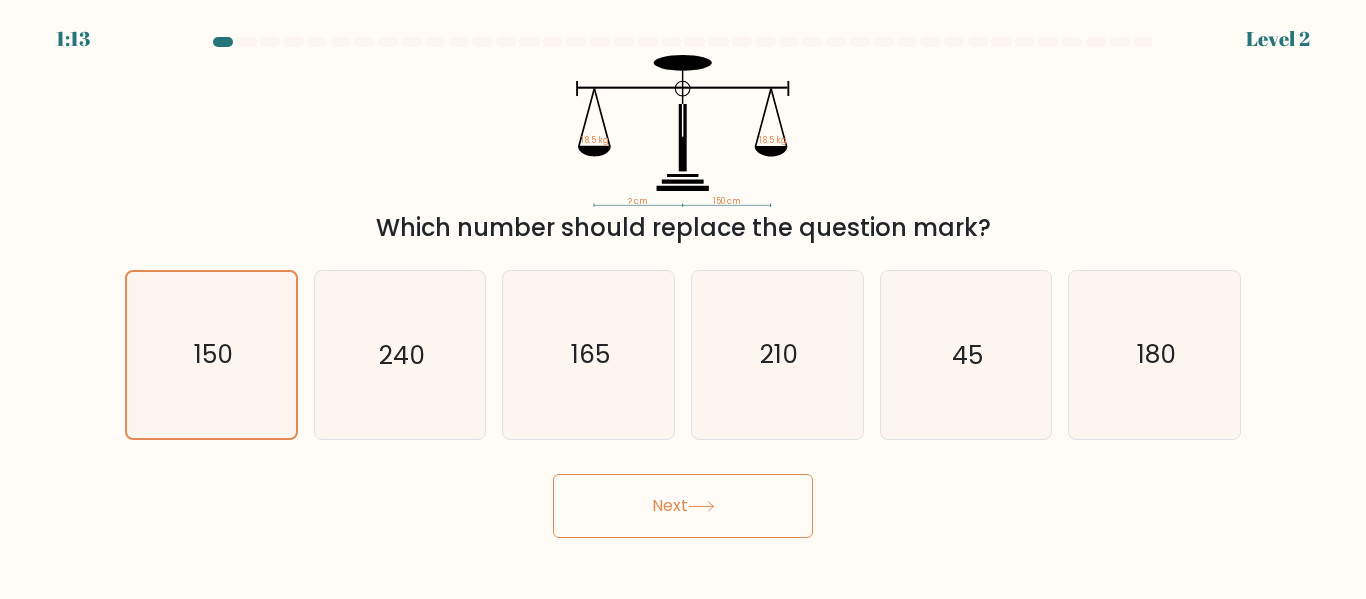 click on "Next" at bounding box center [683, 501] 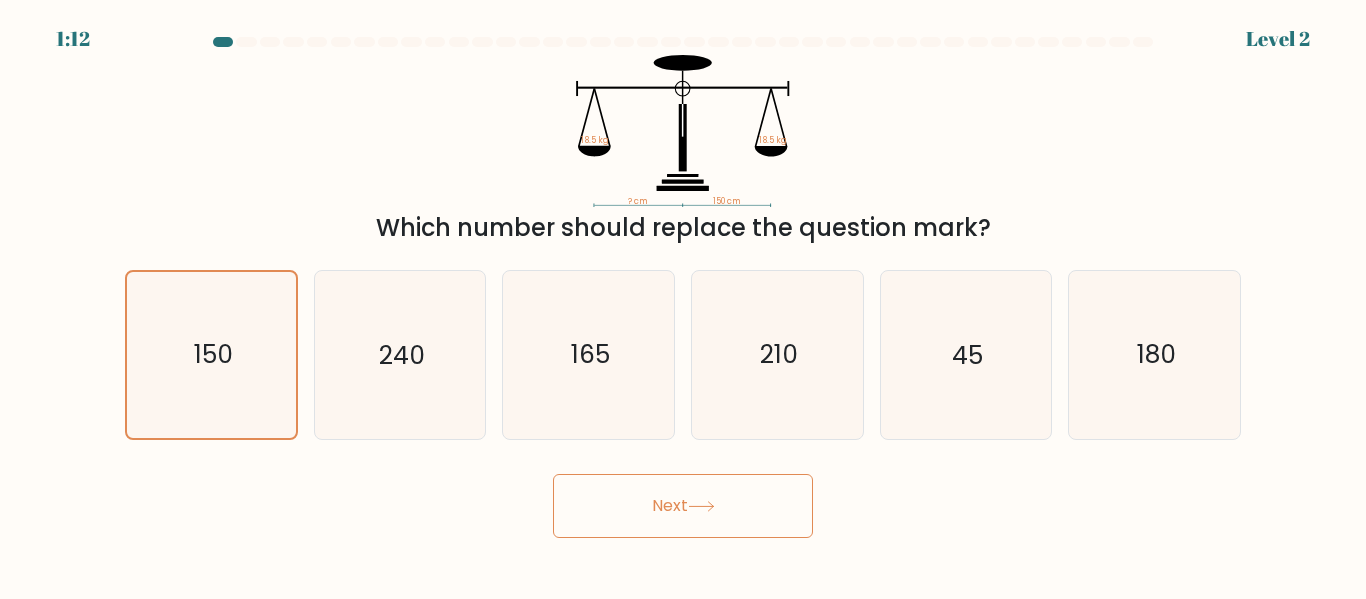 click on "Next" at bounding box center [683, 506] 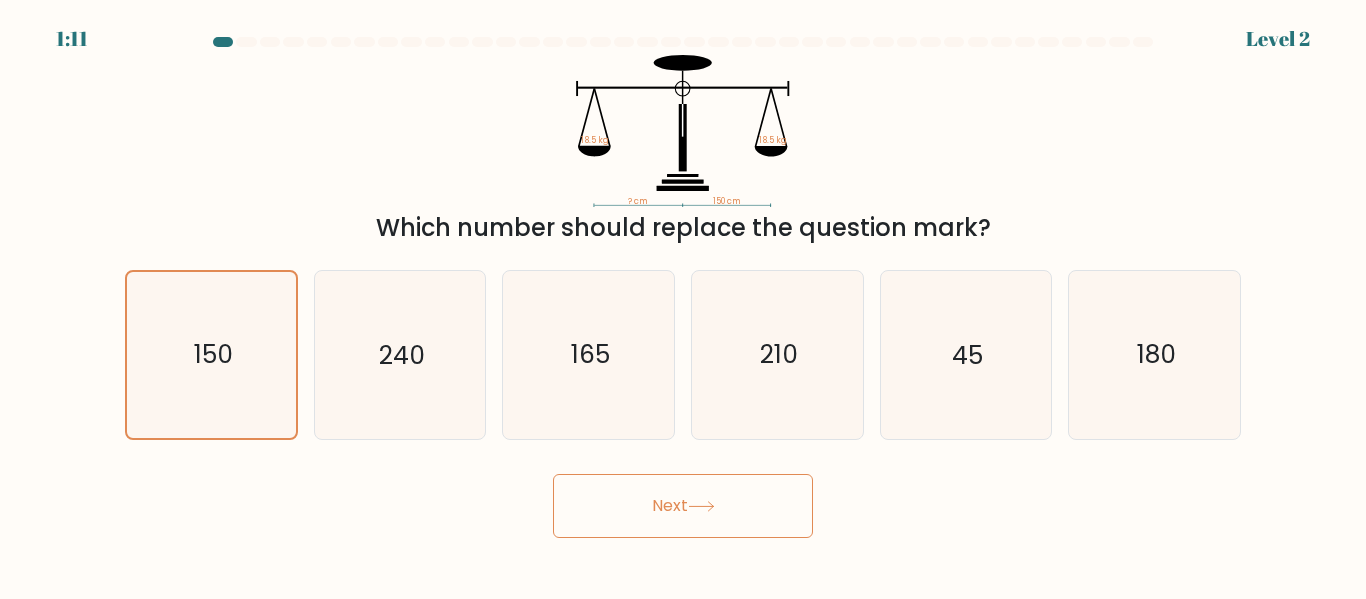click on "Next" at bounding box center [683, 506] 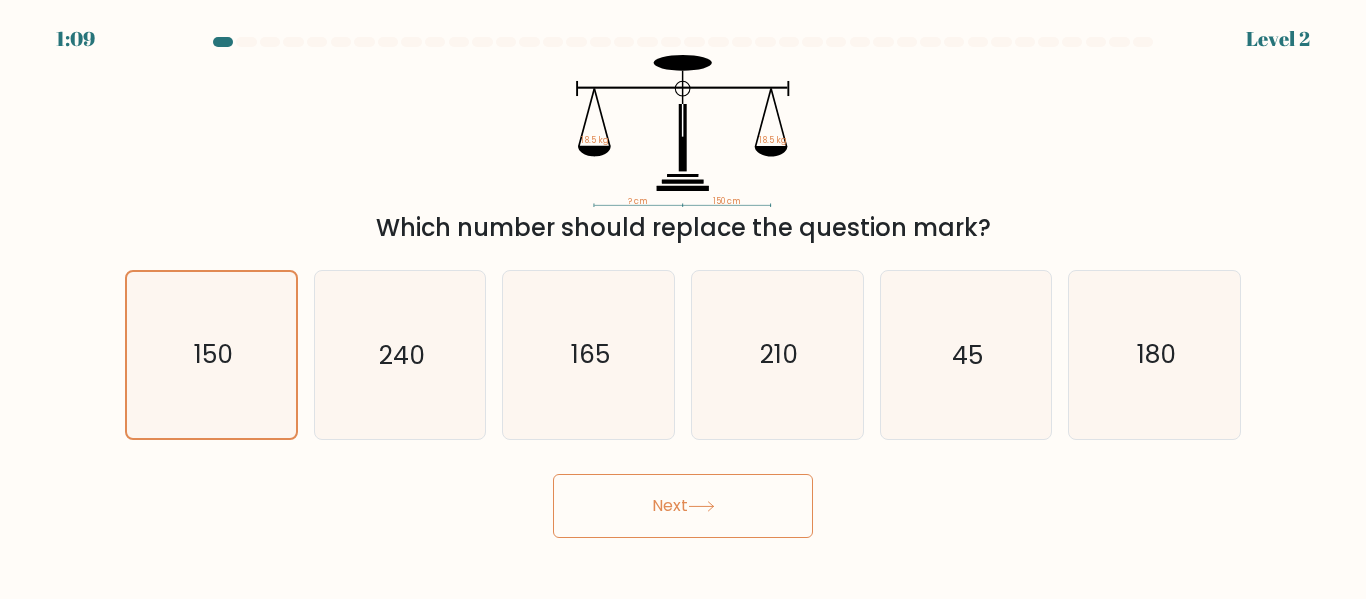 click on "Next" at bounding box center [683, 506] 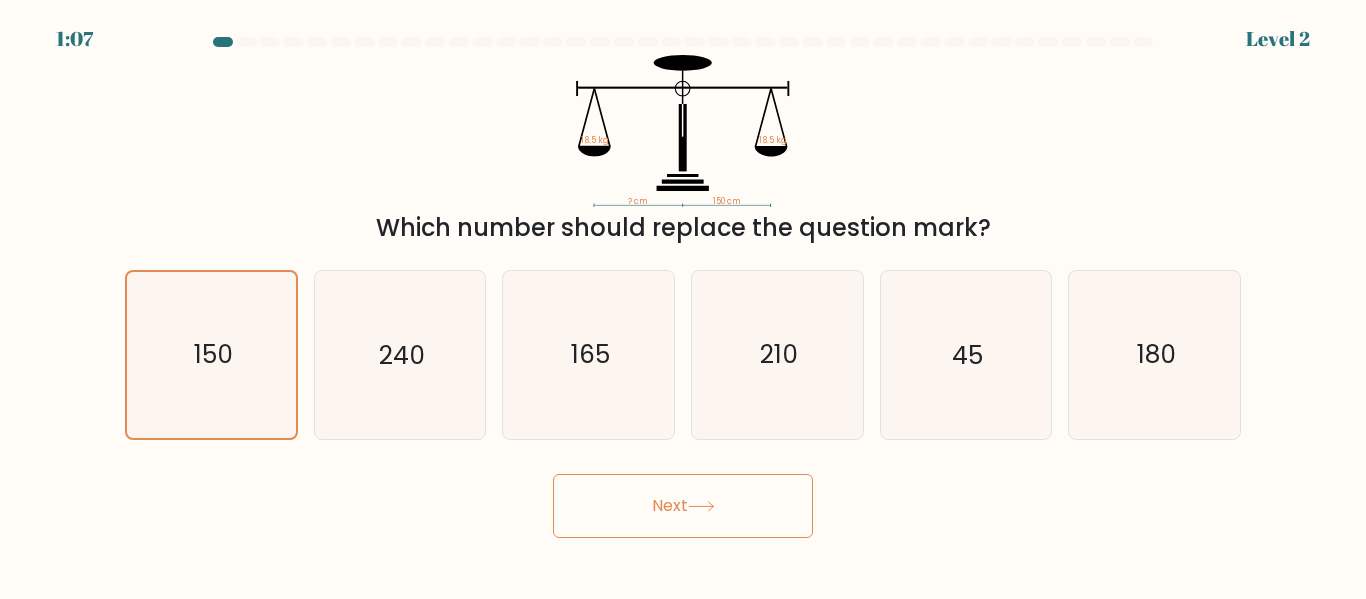 click on "Next" at bounding box center (683, 506) 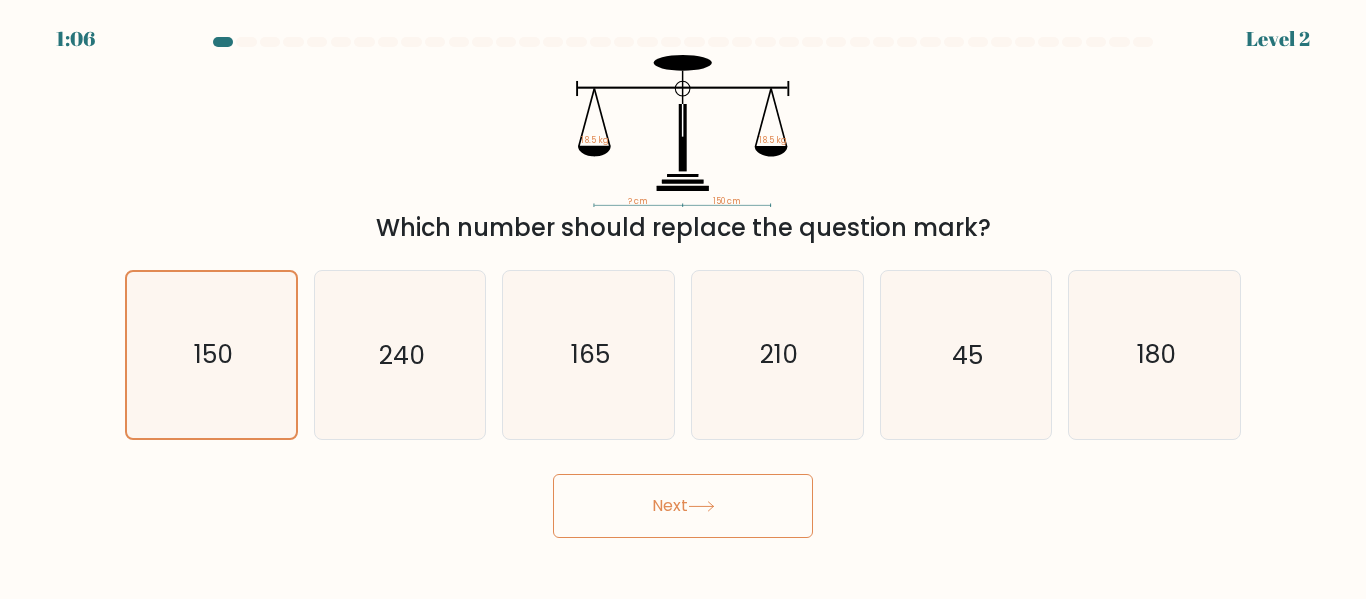 click on "? cm   150 cm   18.5 kg   18.5 kg
Which number should replace the question mark?" at bounding box center [683, 150] 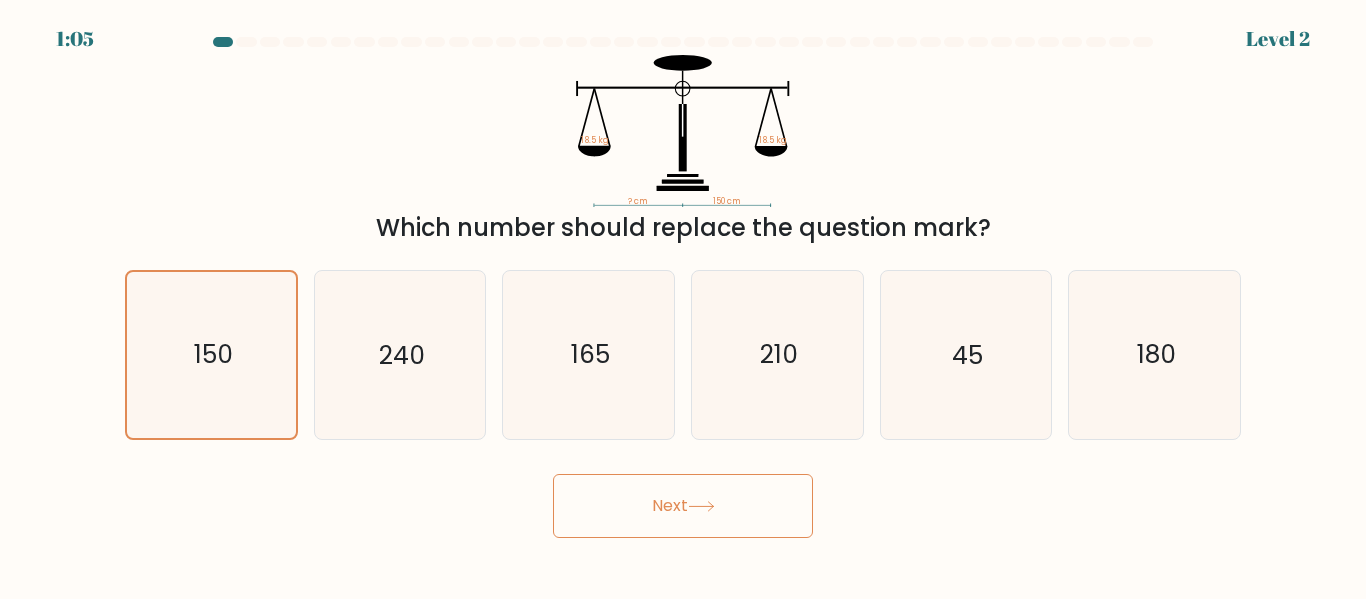 click on "? cm   150 cm   18.5 kg   18.5 kg
Which number should replace the question mark?" at bounding box center (683, 150) 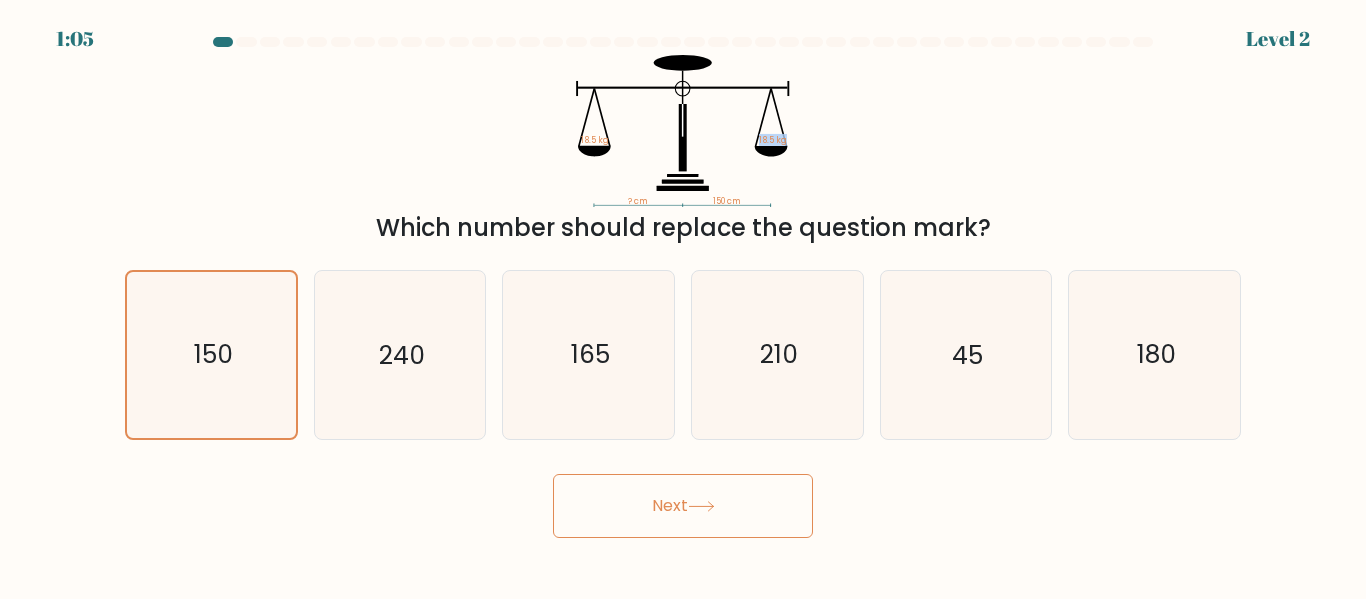 click on "? cm   150 cm   18.5 kg   18.5 kg
Which number should replace the question mark?" at bounding box center (683, 150) 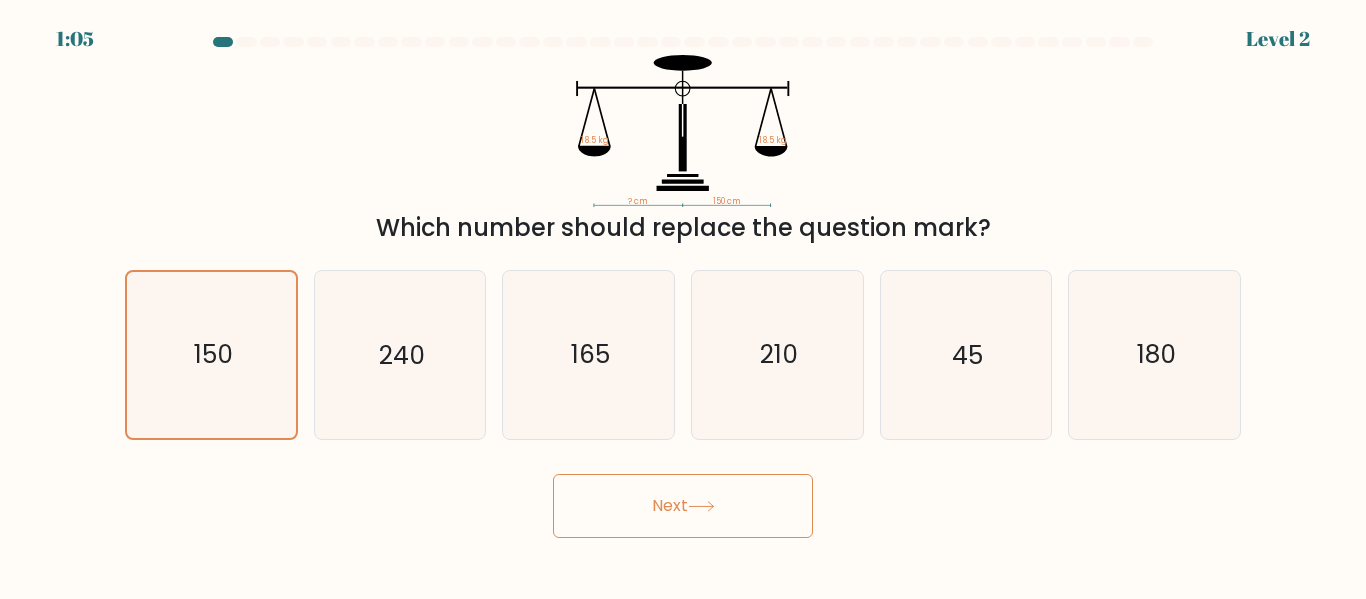 click on "? cm   150 cm   18.5 kg   18.5 kg
Which number should replace the question mark?" at bounding box center [683, 150] 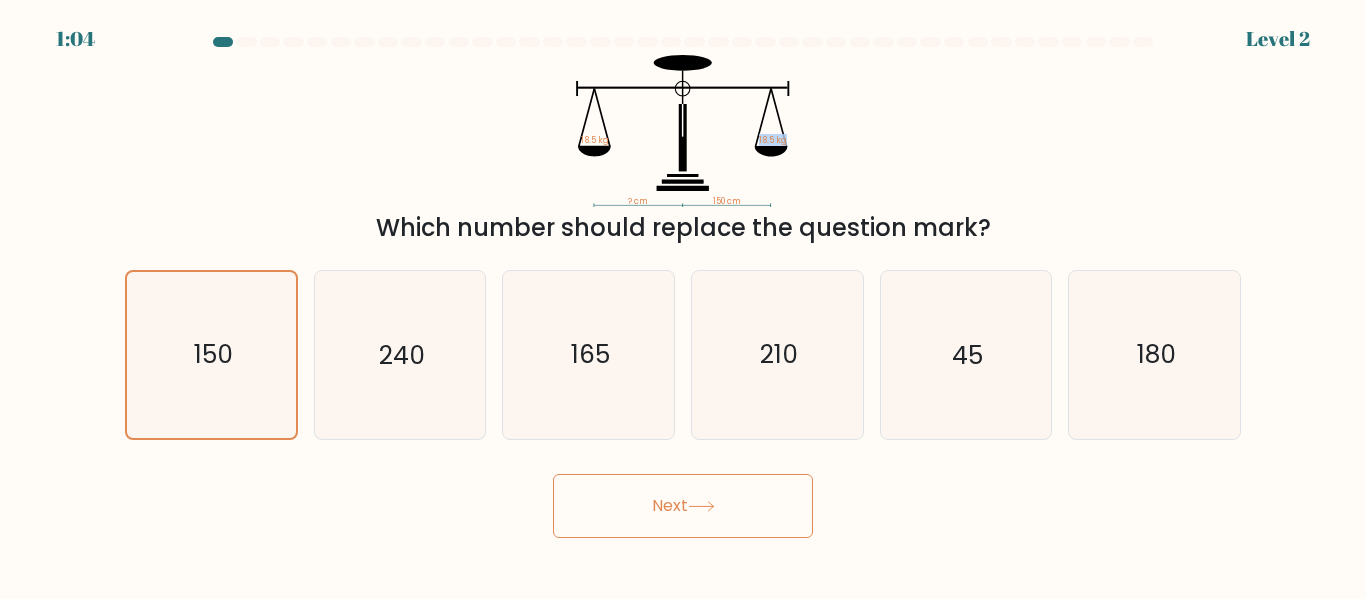 click on "Next" at bounding box center (683, 506) 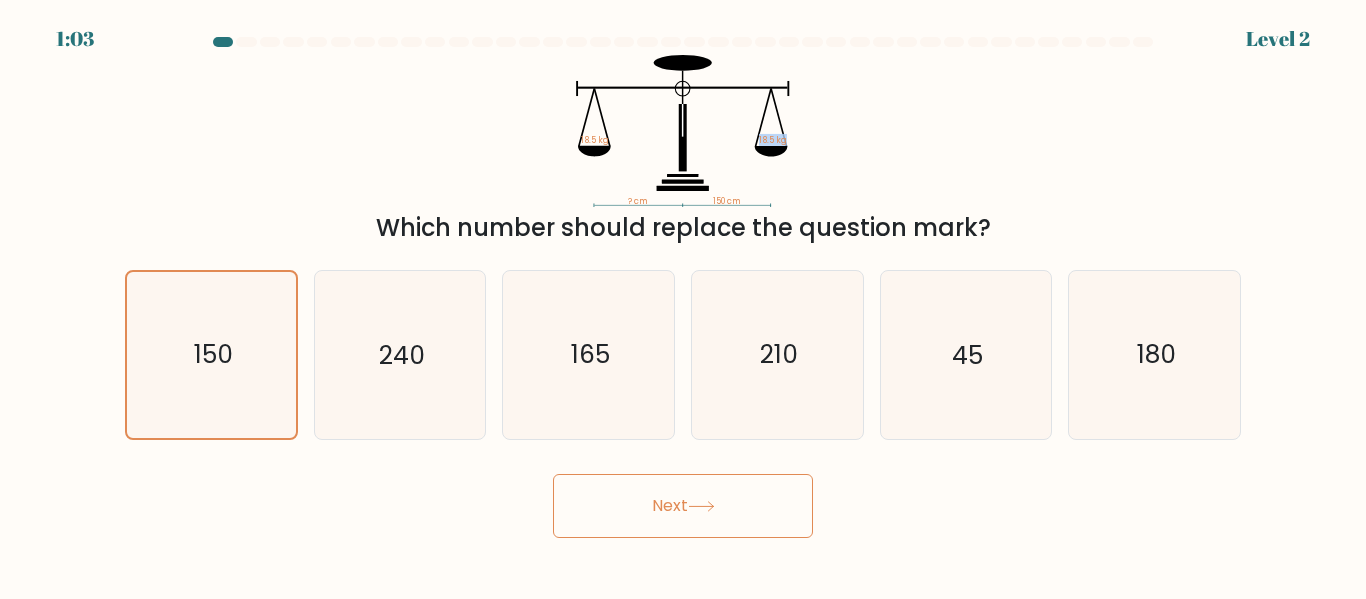 click on "Next" at bounding box center (683, 506) 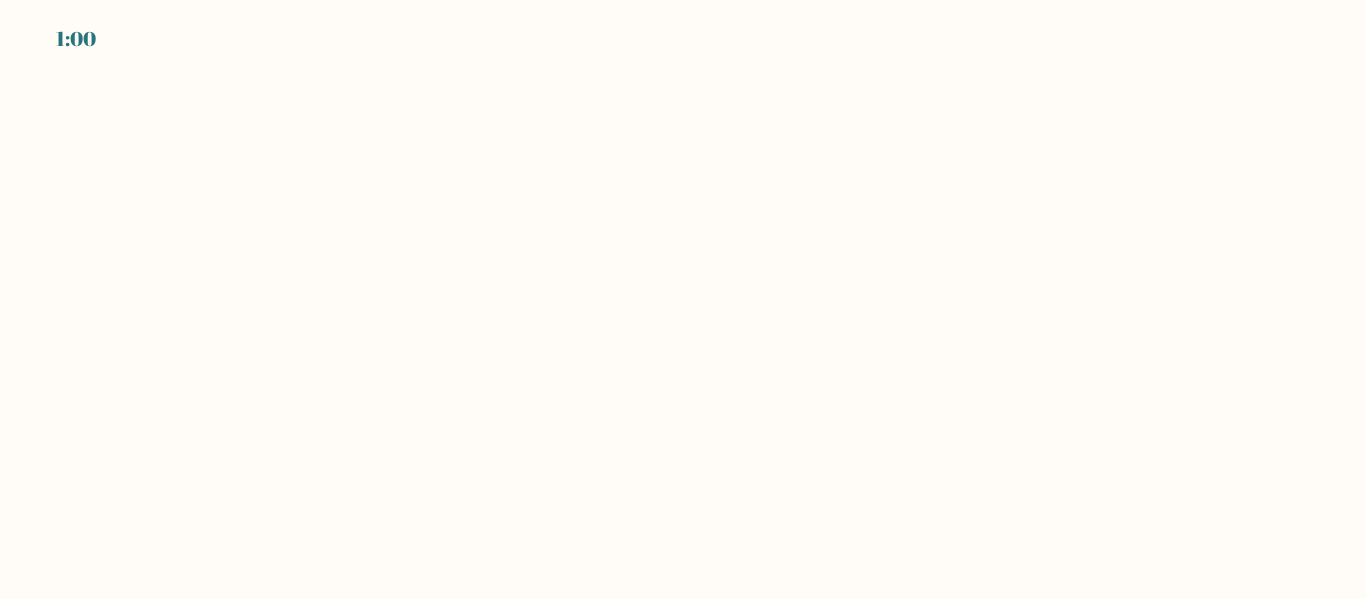 scroll, scrollTop: 0, scrollLeft: 0, axis: both 